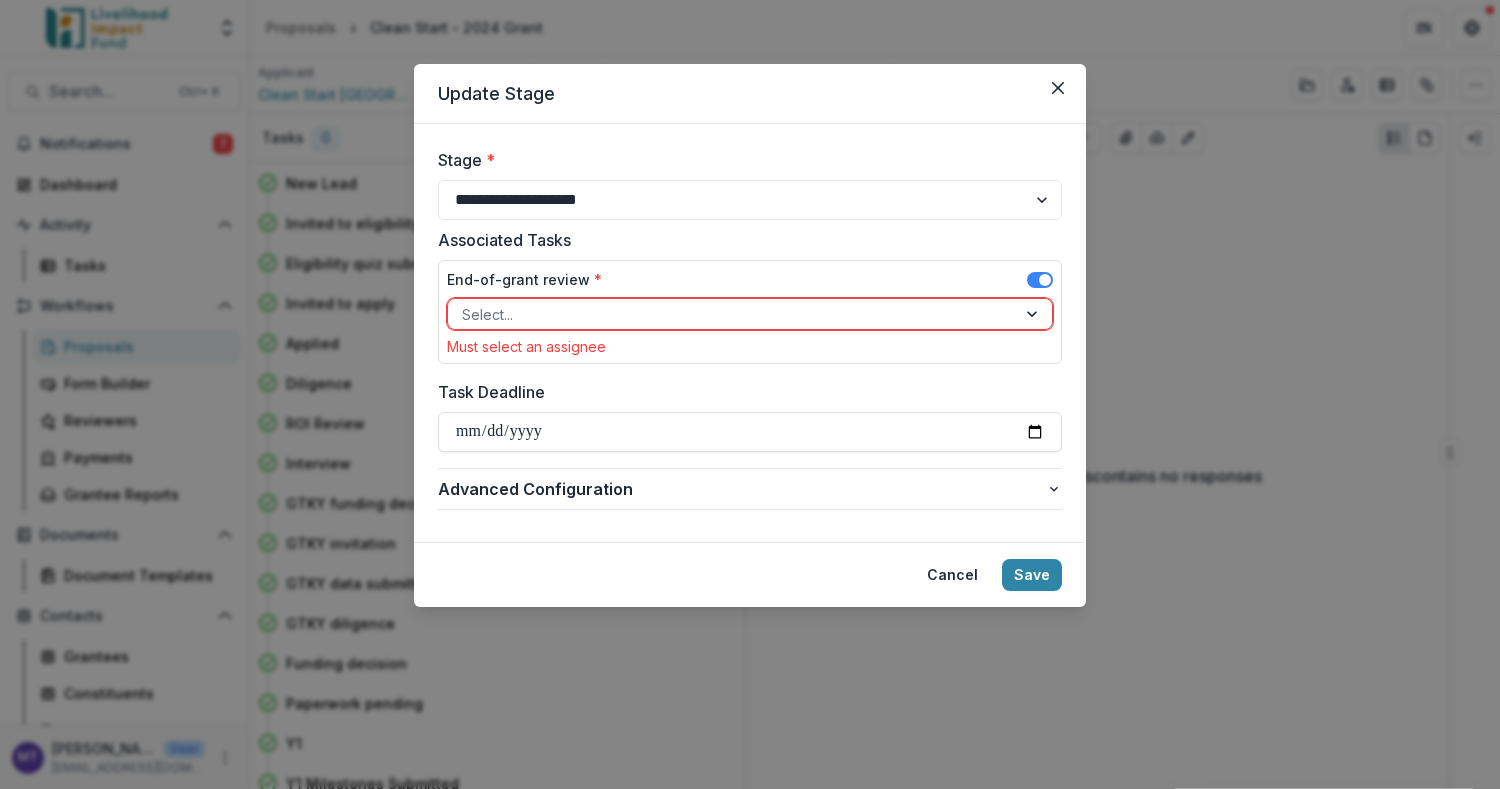 select on "**********" 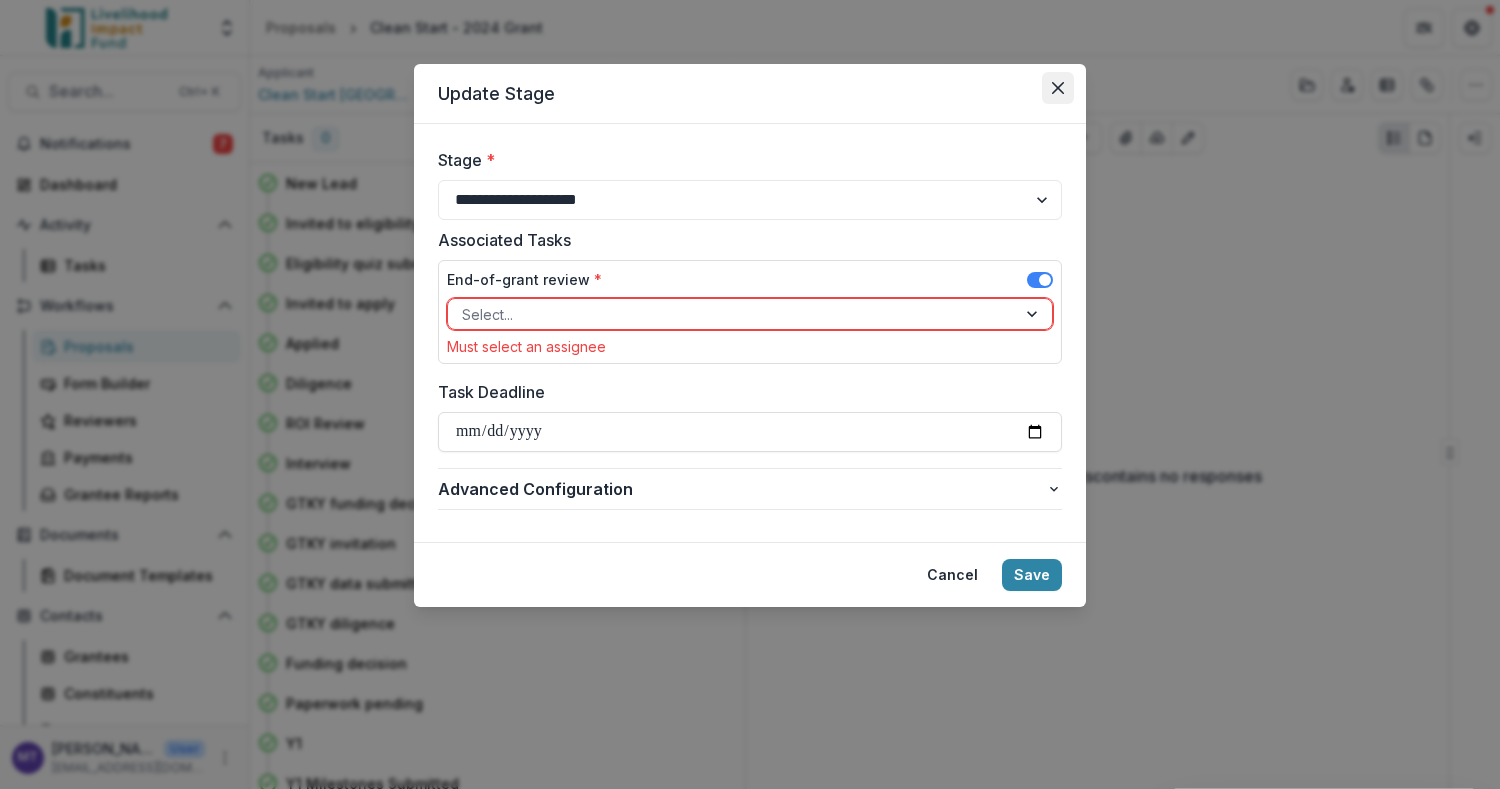 scroll, scrollTop: 0, scrollLeft: 0, axis: both 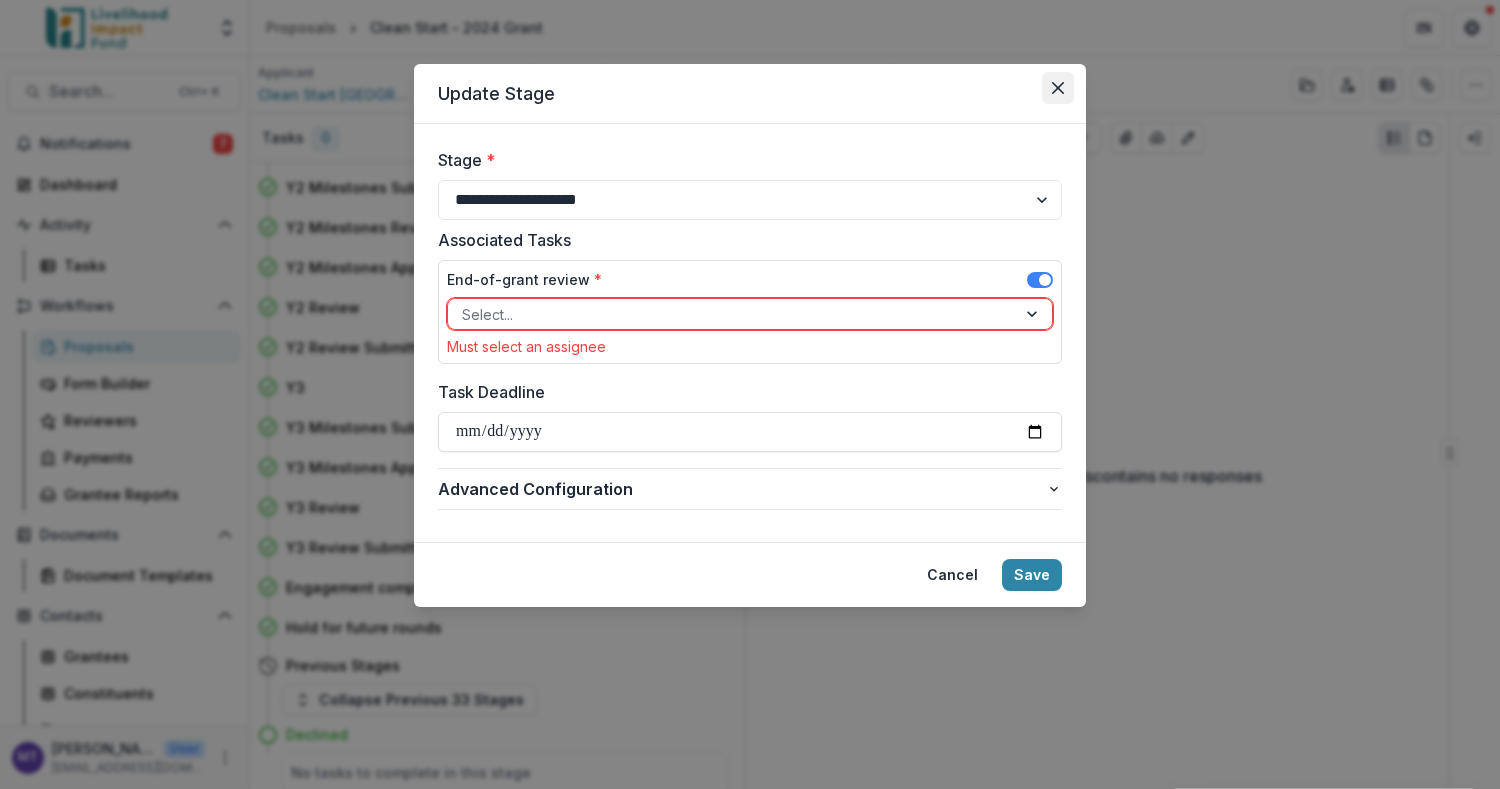 click at bounding box center (1058, 88) 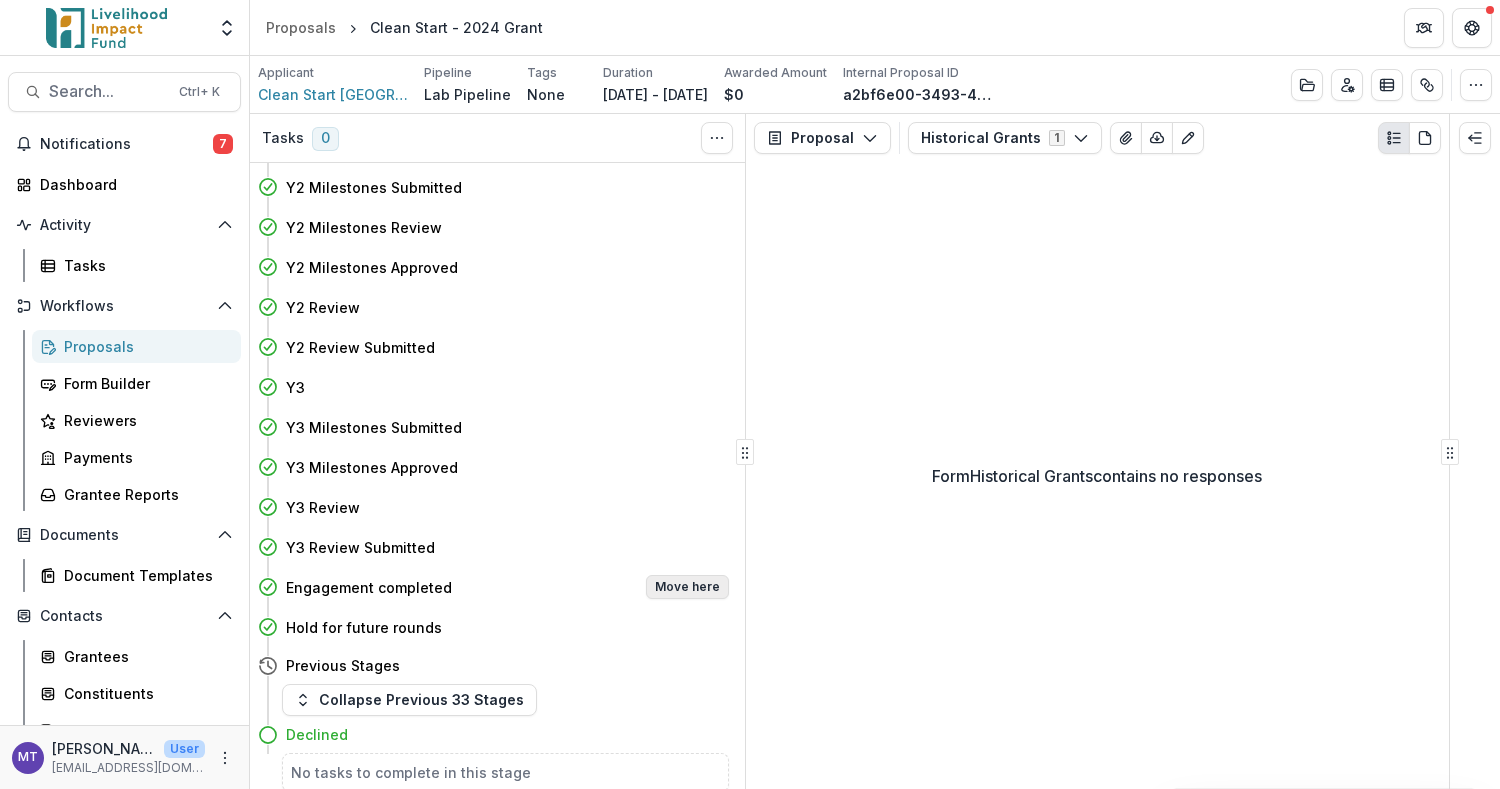 click on "Move here" at bounding box center [687, 587] 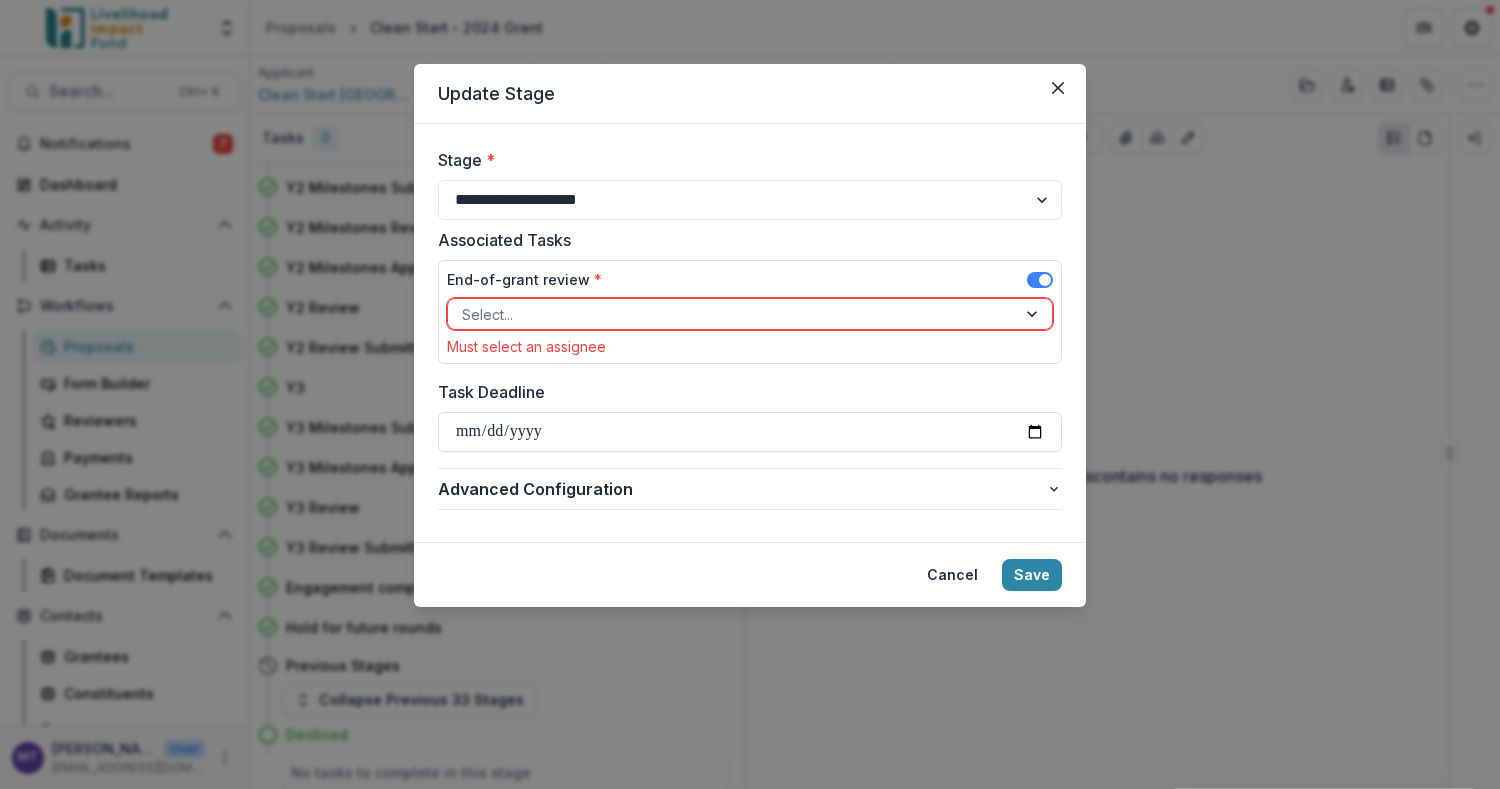 type on "**********" 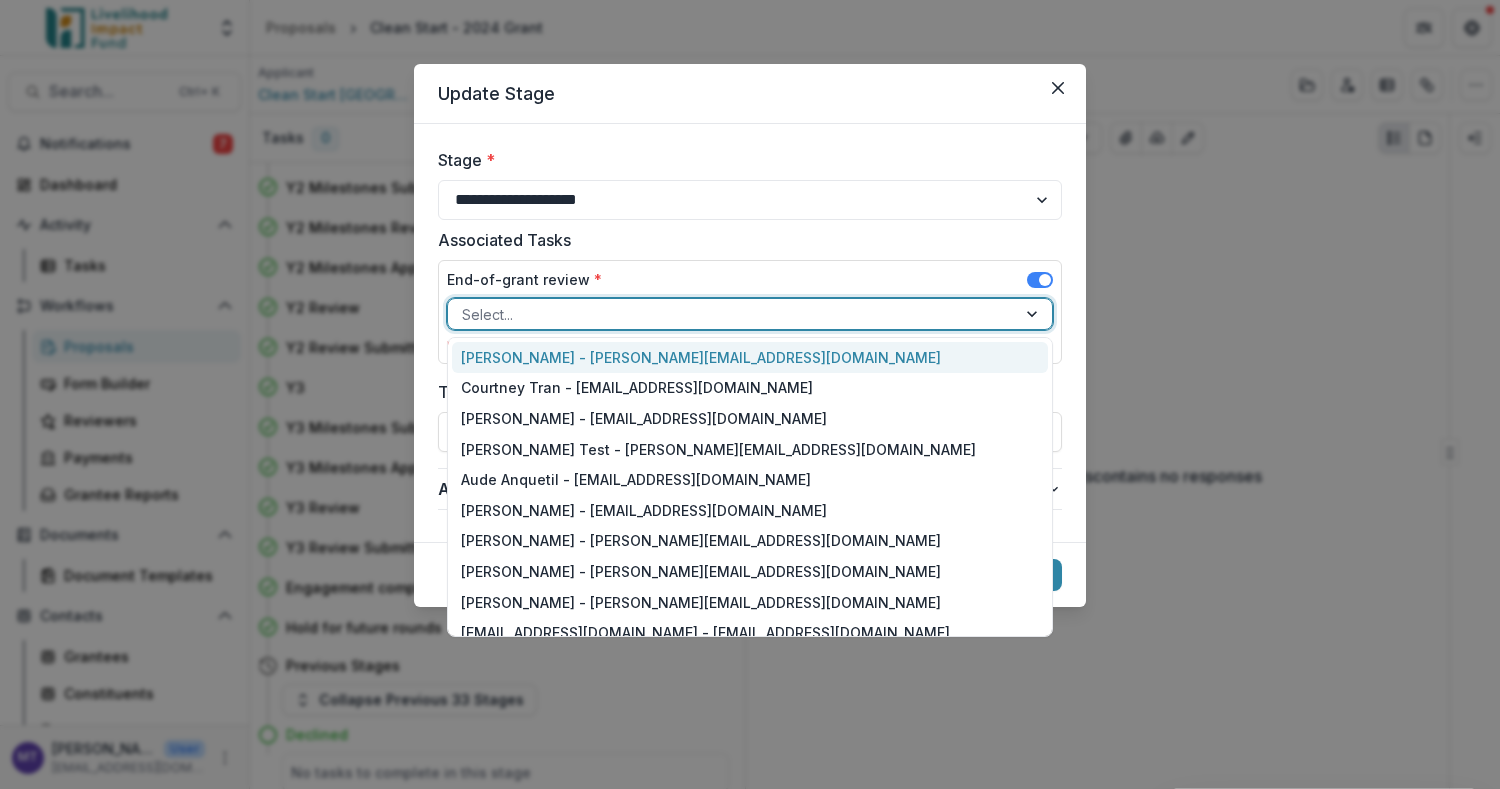 click at bounding box center (732, 314) 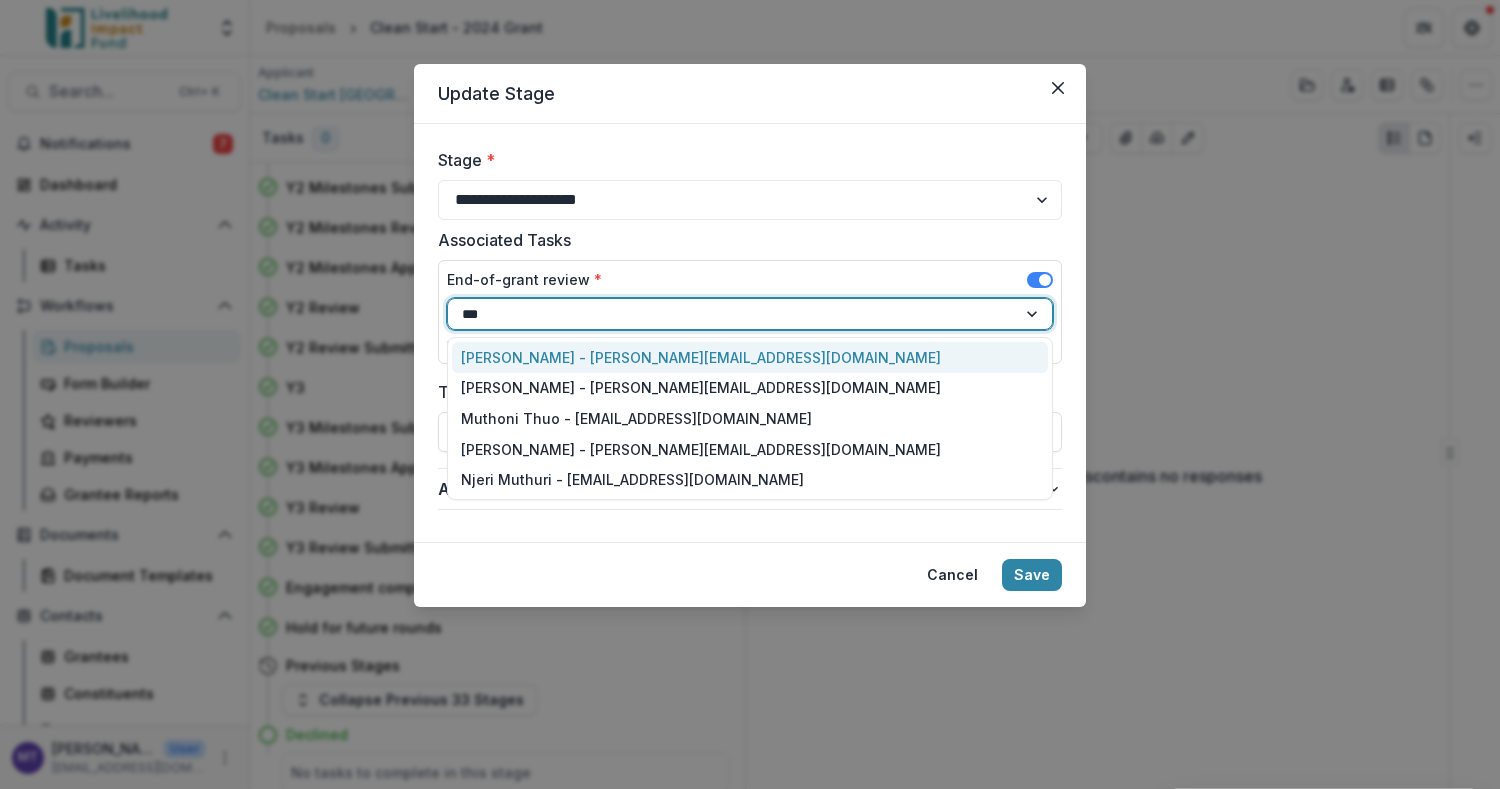 type on "****" 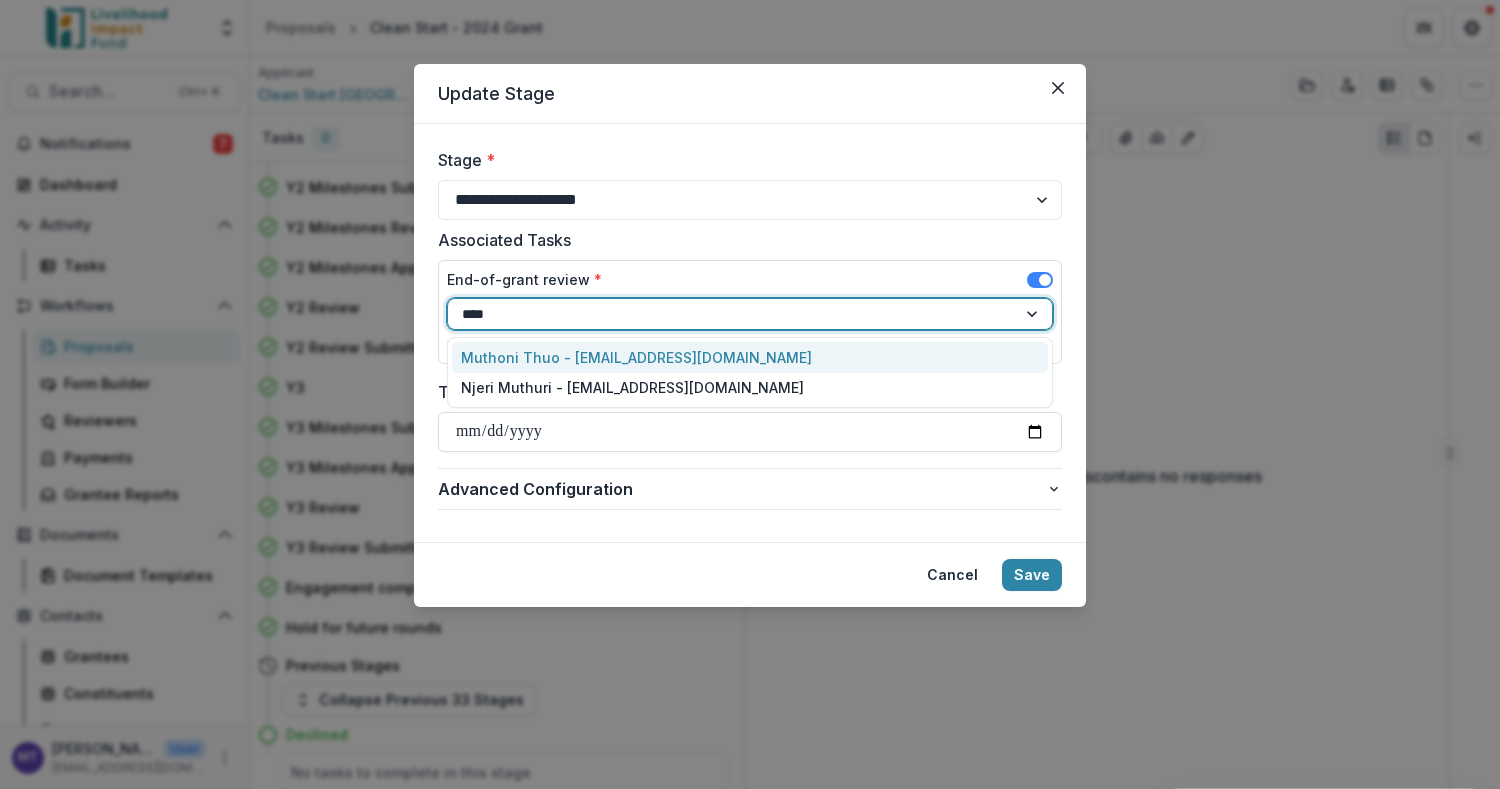 type 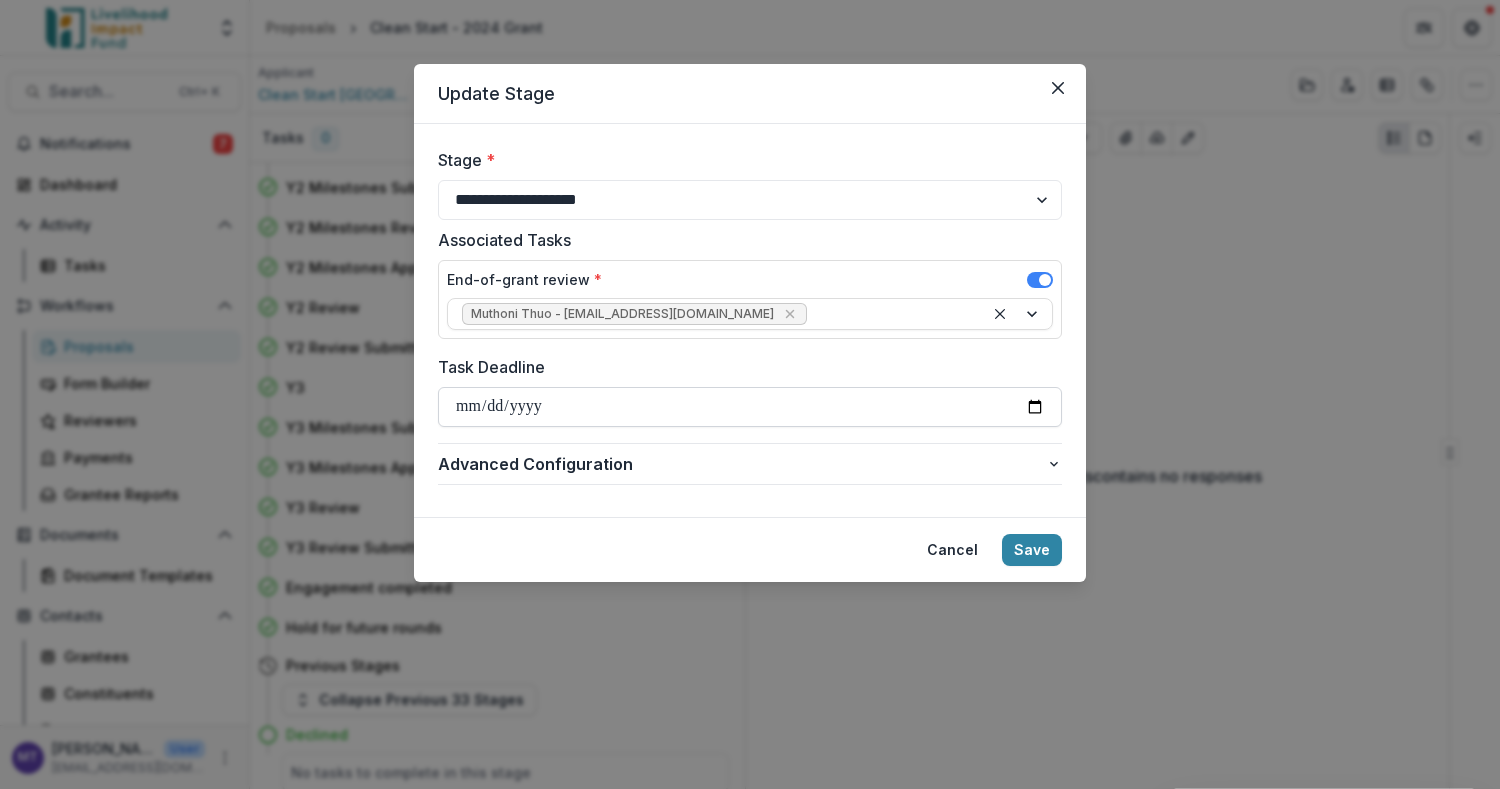 click on "**********" at bounding box center (750, 407) 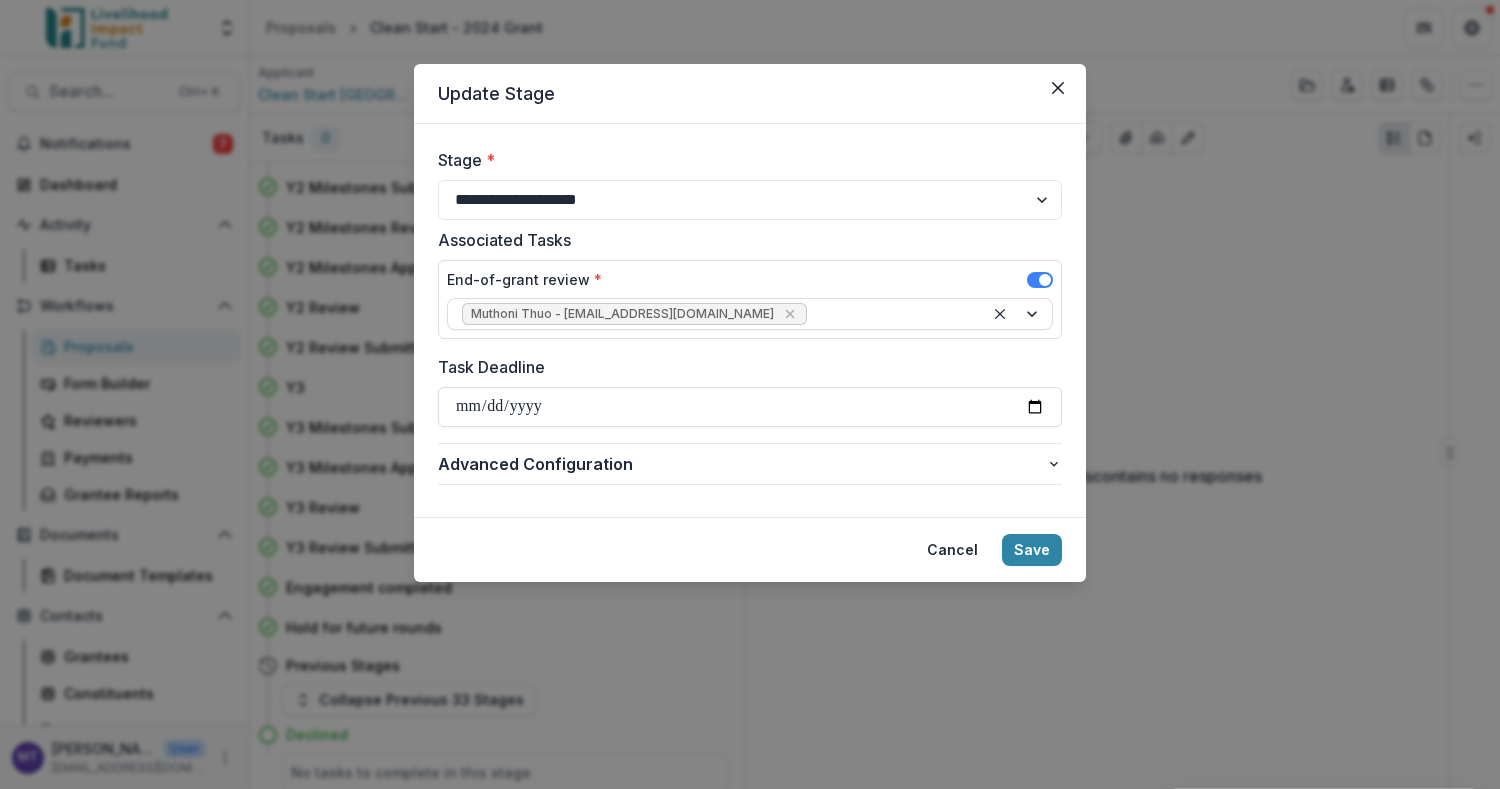 type on "**********" 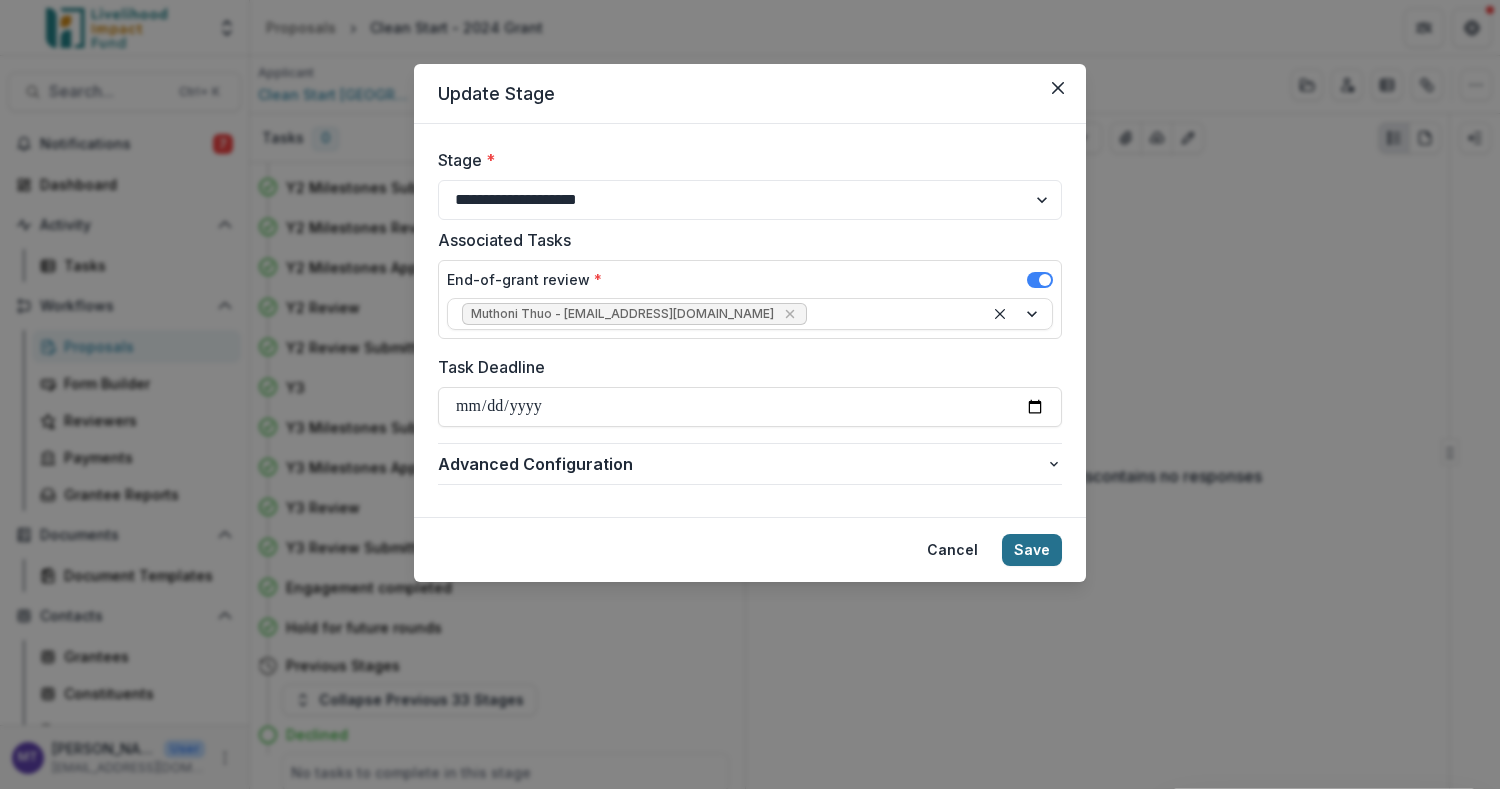 click on "Save" at bounding box center (1032, 550) 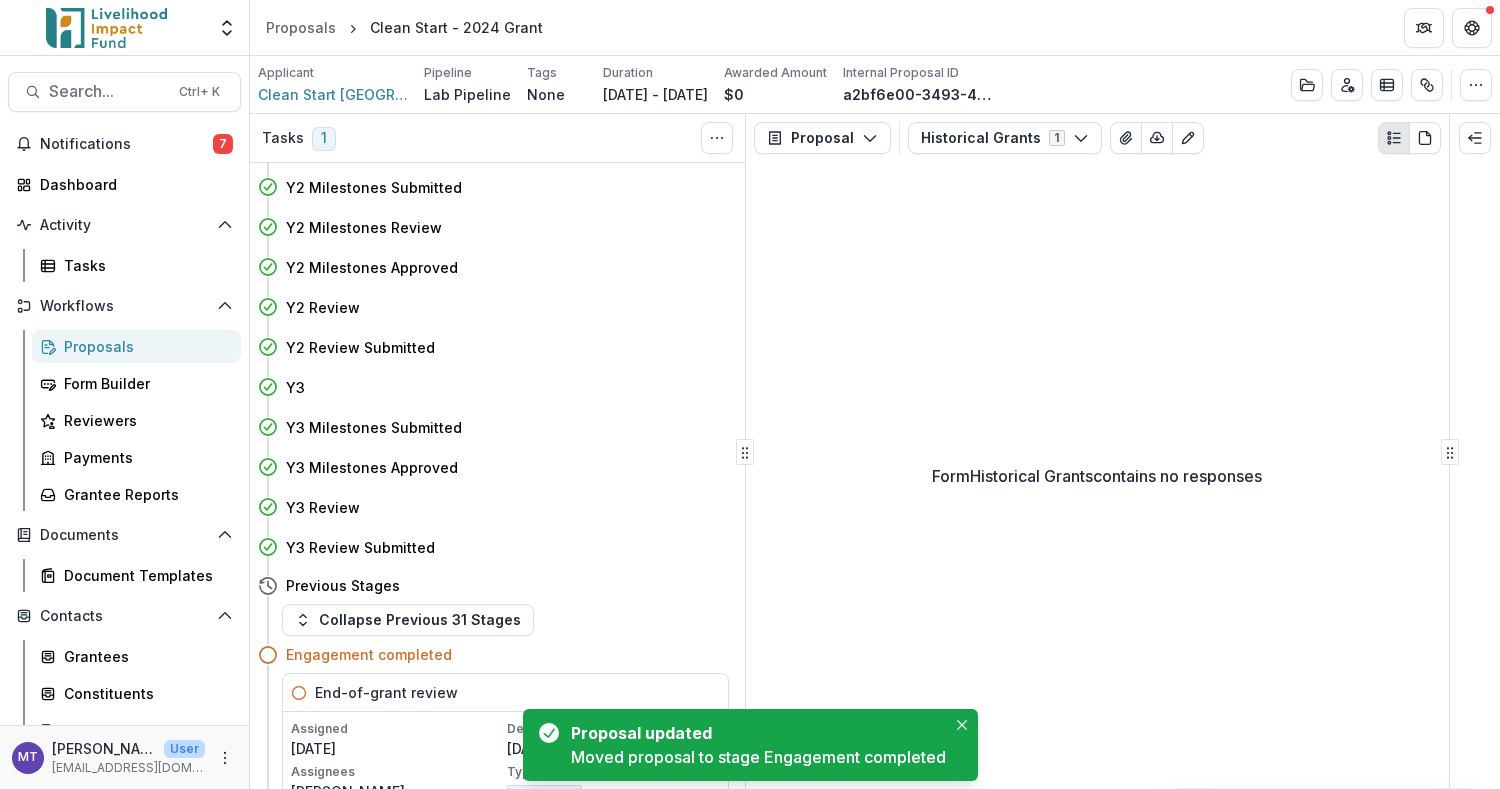 scroll, scrollTop: 1052, scrollLeft: 0, axis: vertical 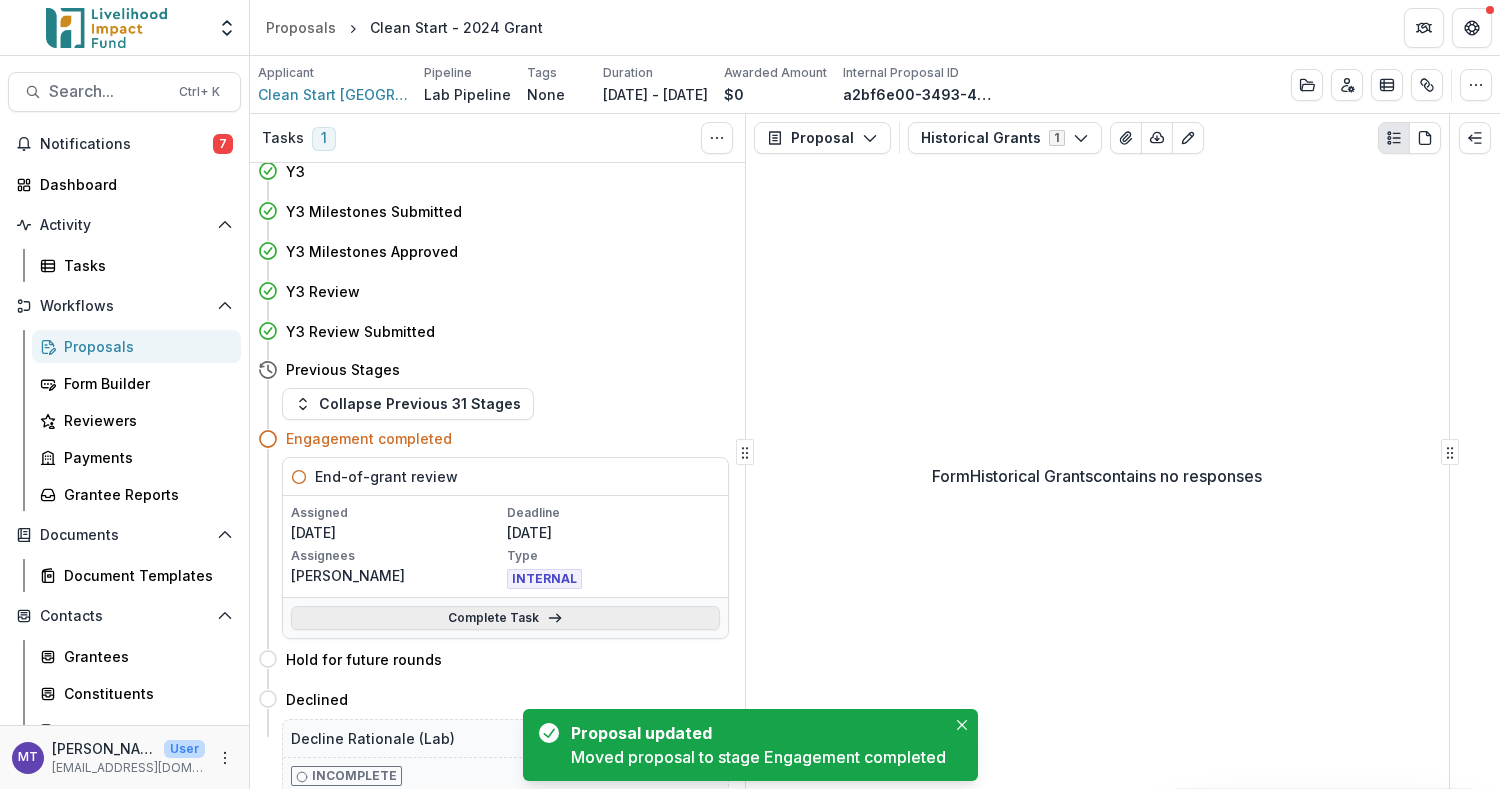 click on "Complete Task" at bounding box center (505, 618) 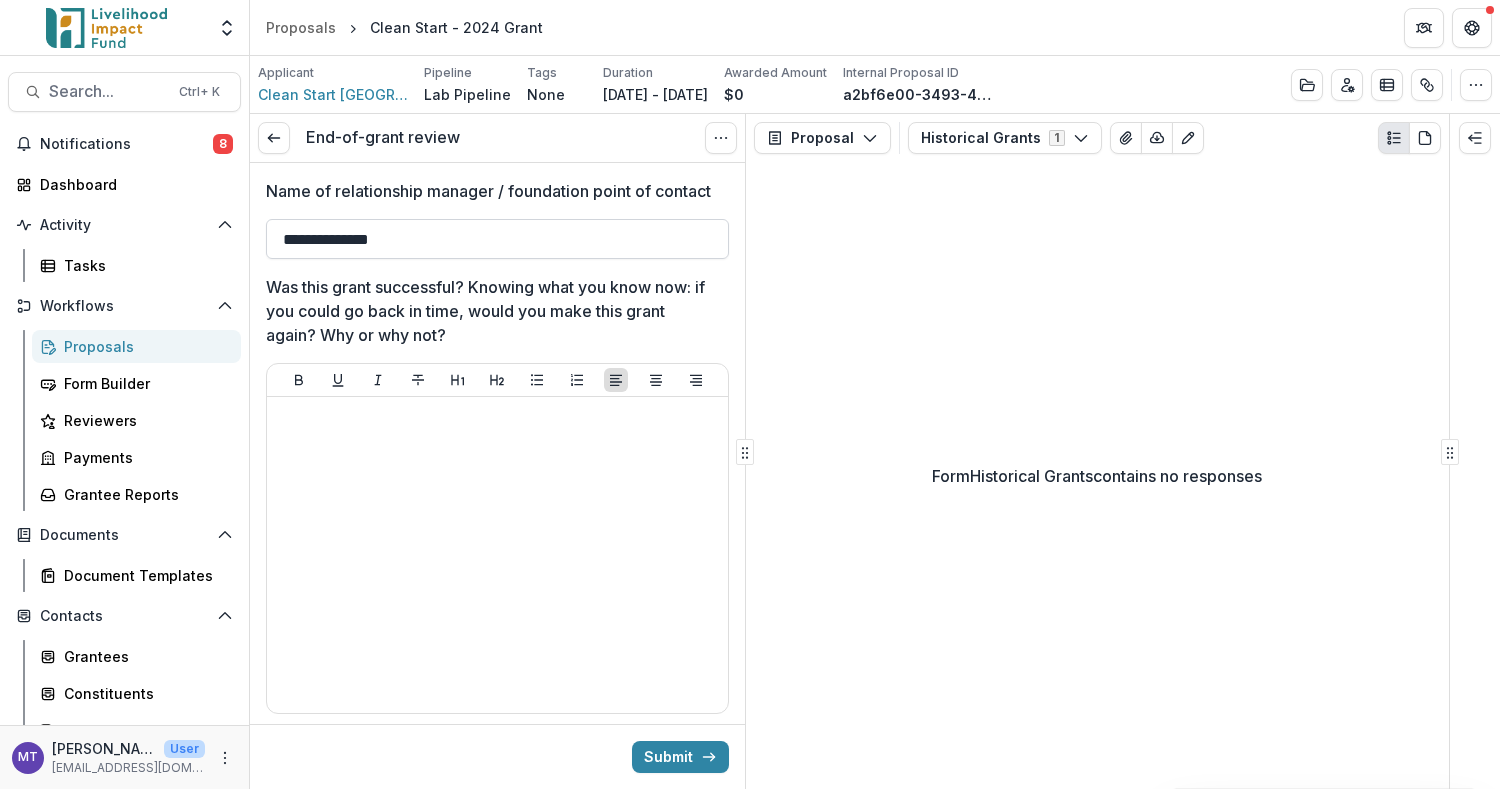 click on "**********" at bounding box center (497, 239) 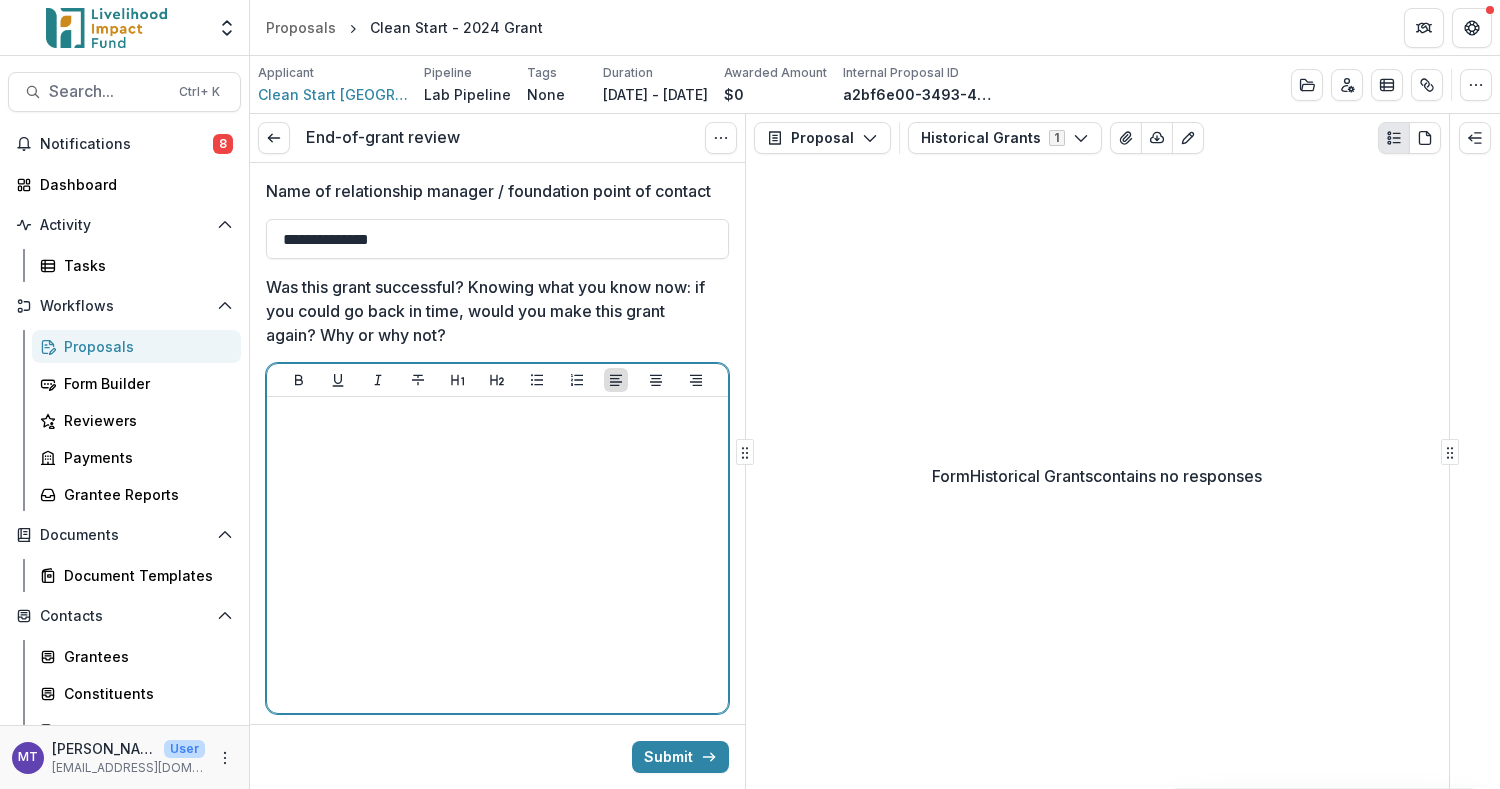 click at bounding box center (497, 555) 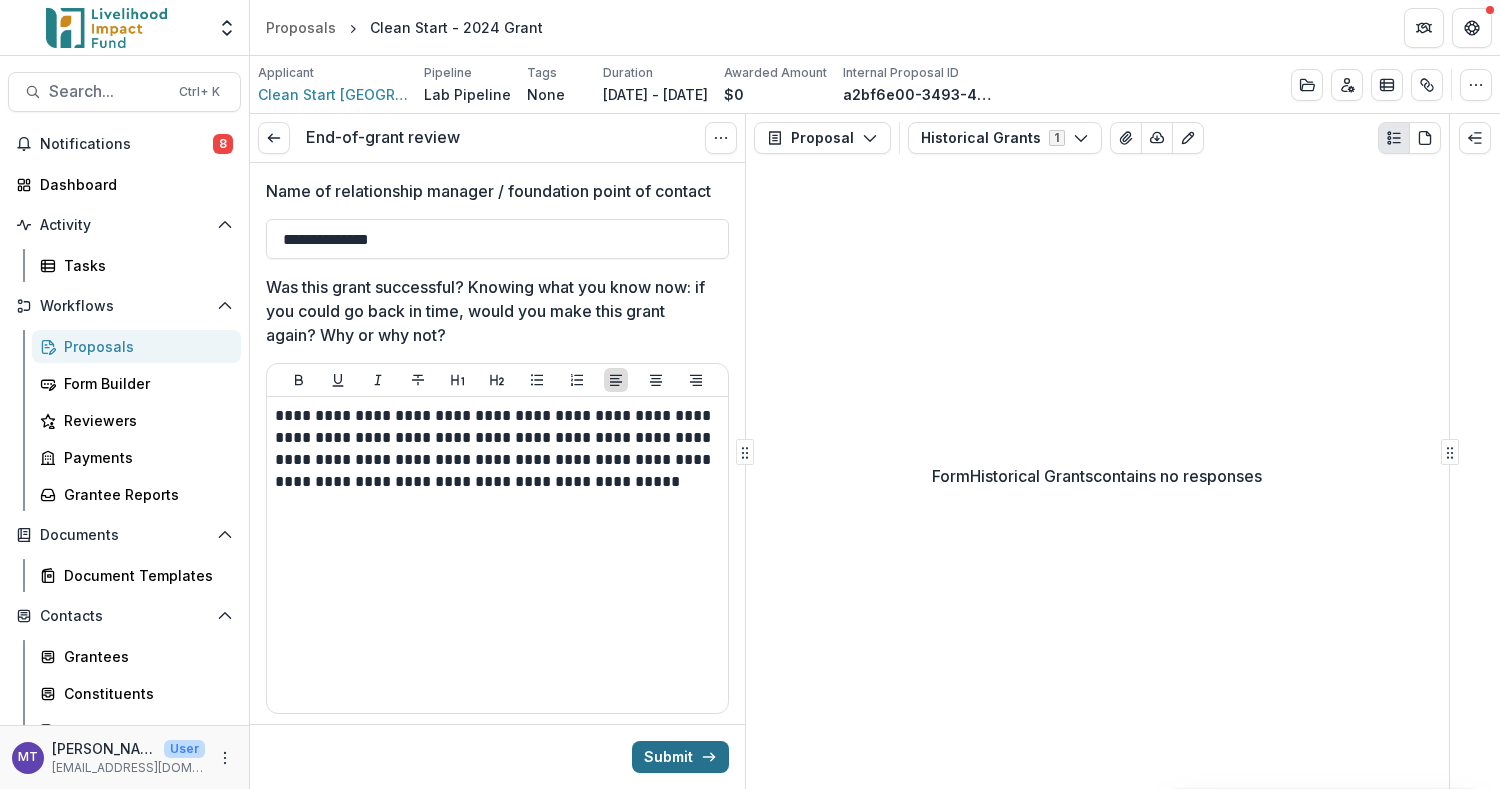 click on "Submit" at bounding box center [680, 757] 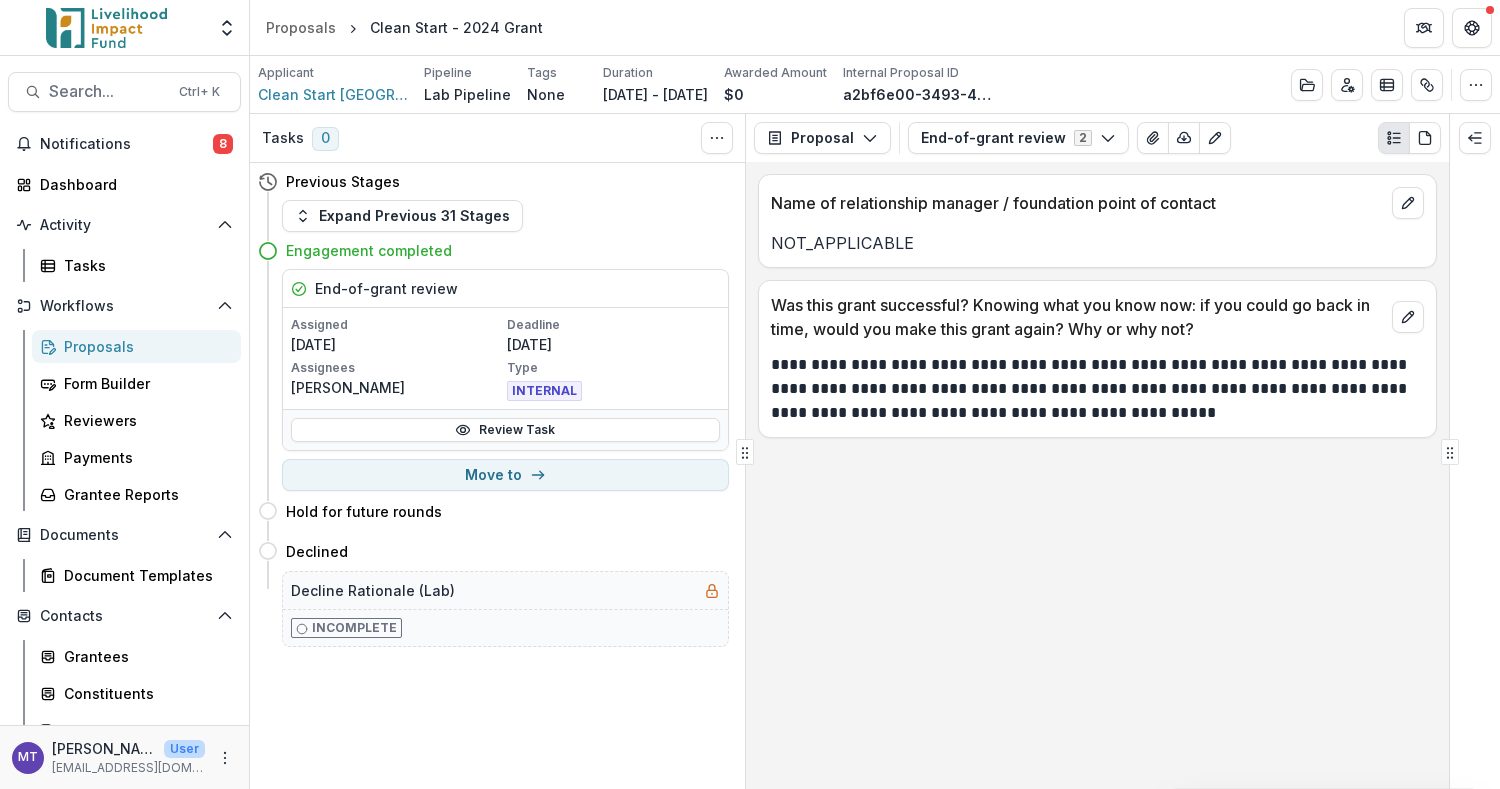 click on "Proposals" at bounding box center (144, 346) 